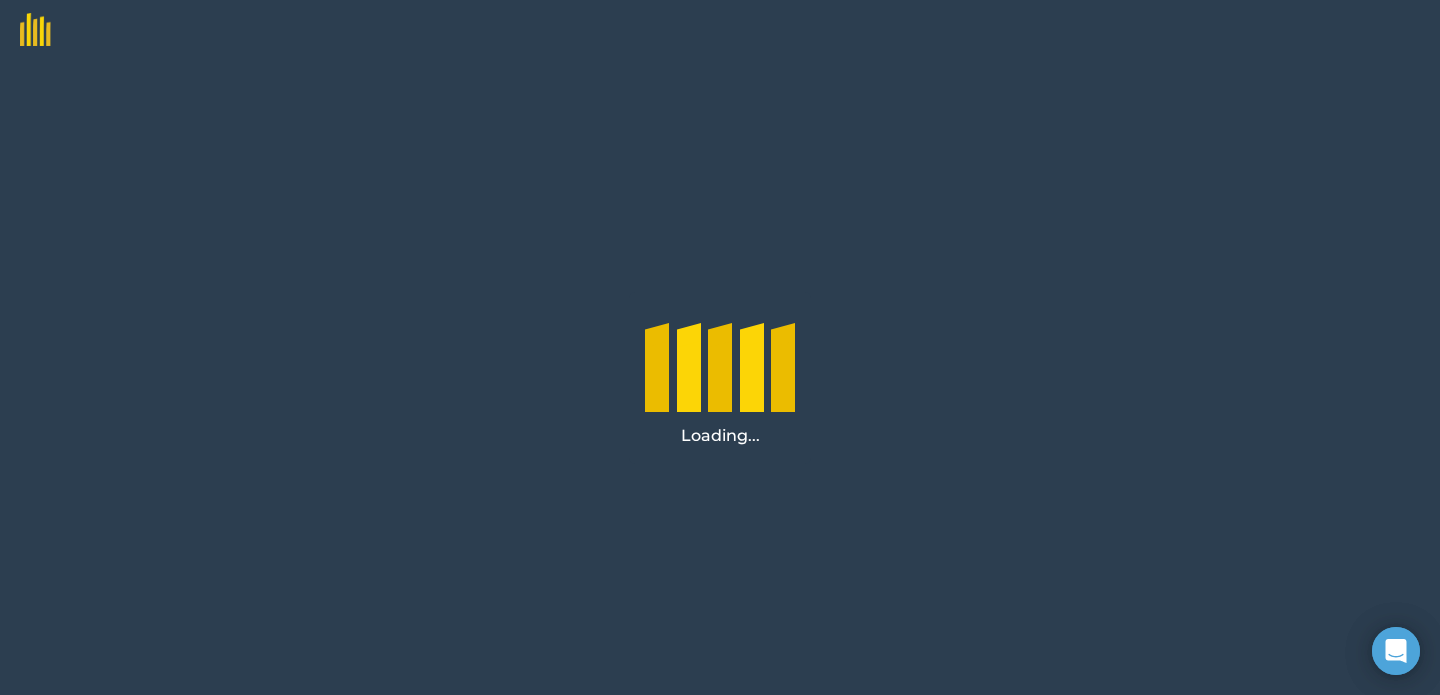 scroll, scrollTop: 0, scrollLeft: 0, axis: both 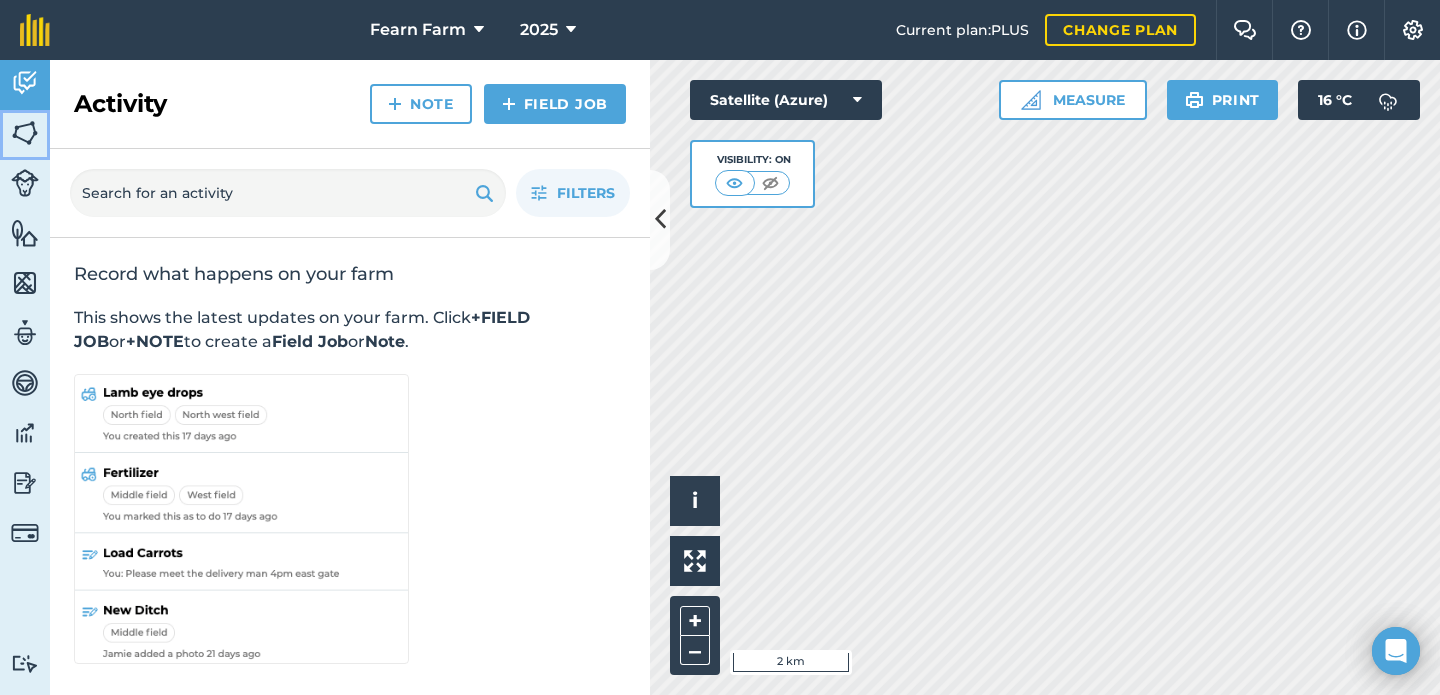 click on "Fields" at bounding box center [25, 135] 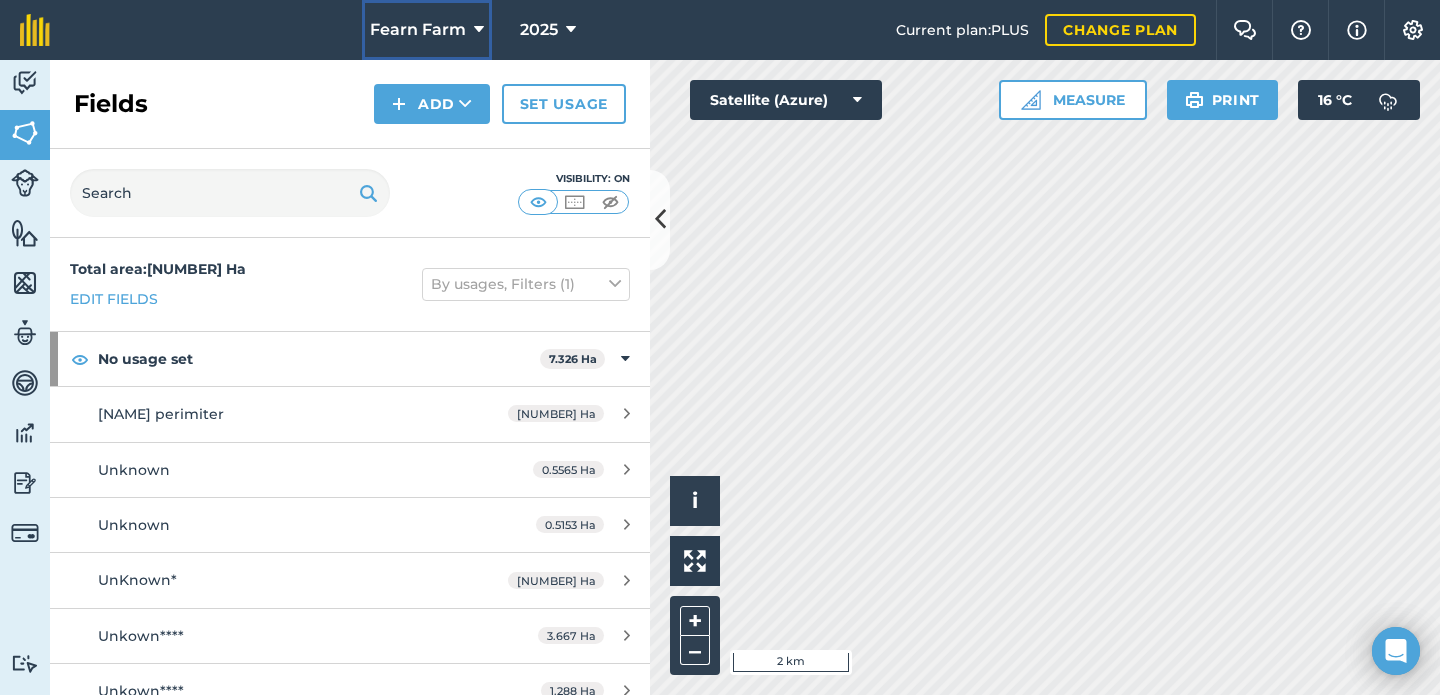 click on "Fearn Farm" at bounding box center [418, 30] 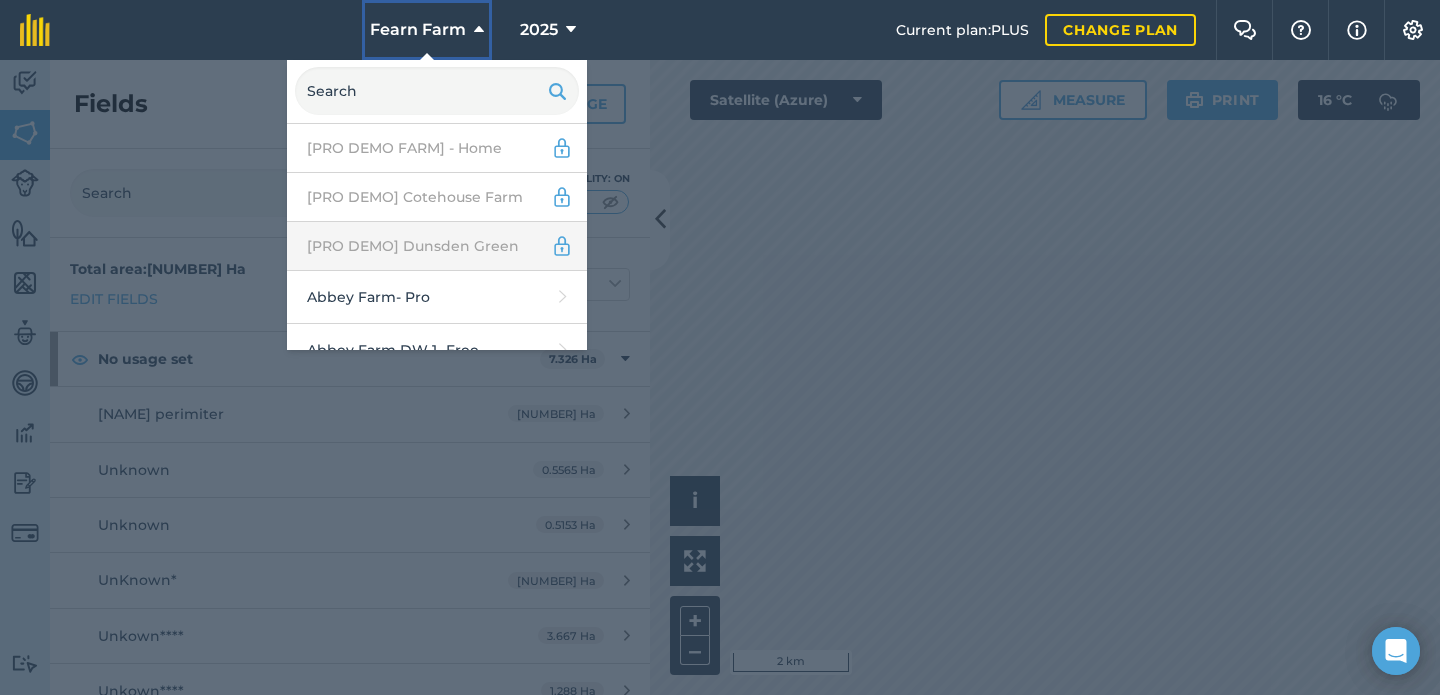 scroll, scrollTop: 67, scrollLeft: 0, axis: vertical 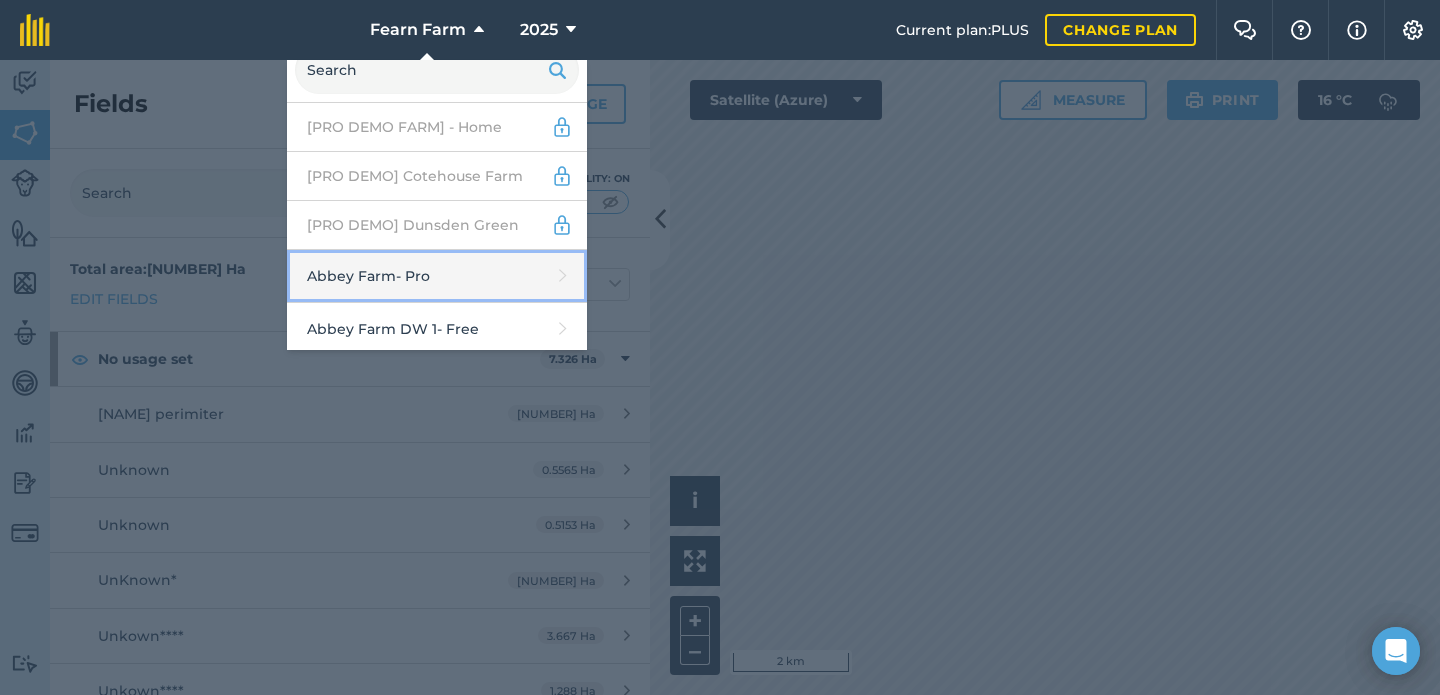 click on "Abbey Farm  - Pro" at bounding box center [437, 276] 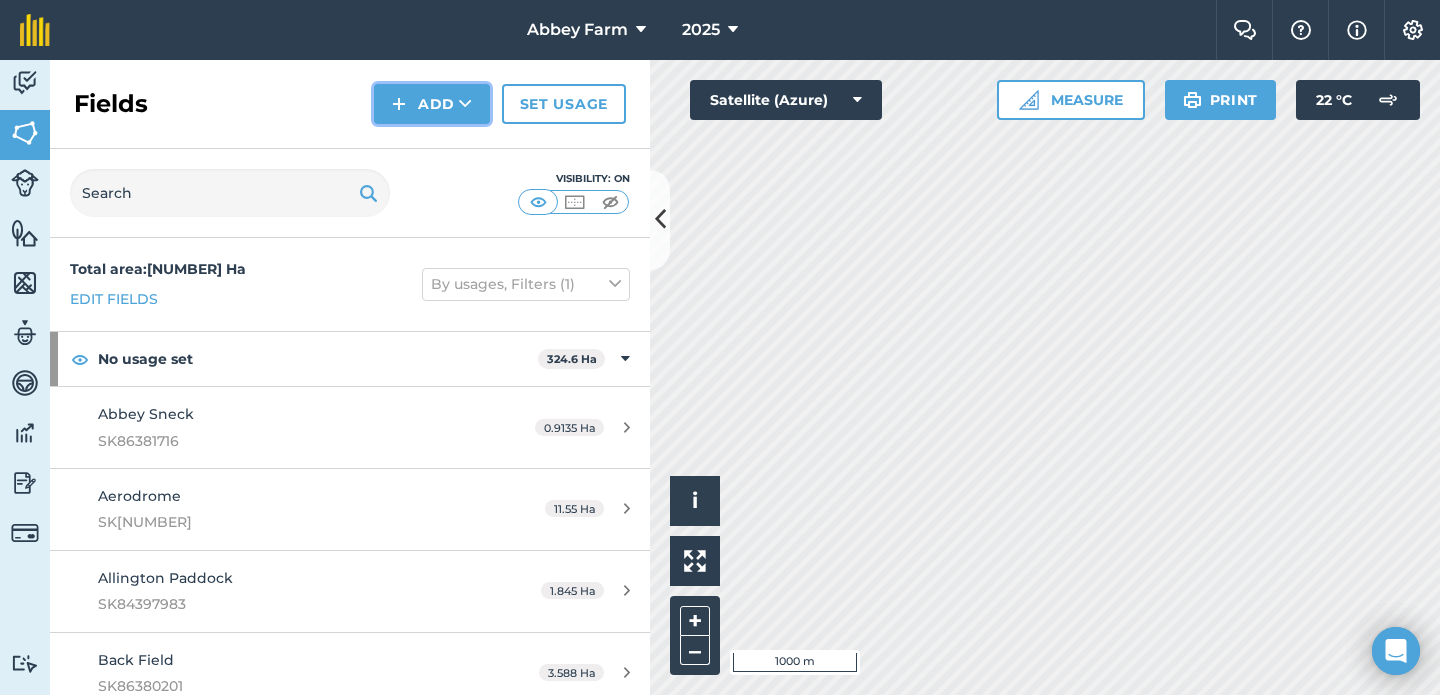 click on "Add" at bounding box center (432, 104) 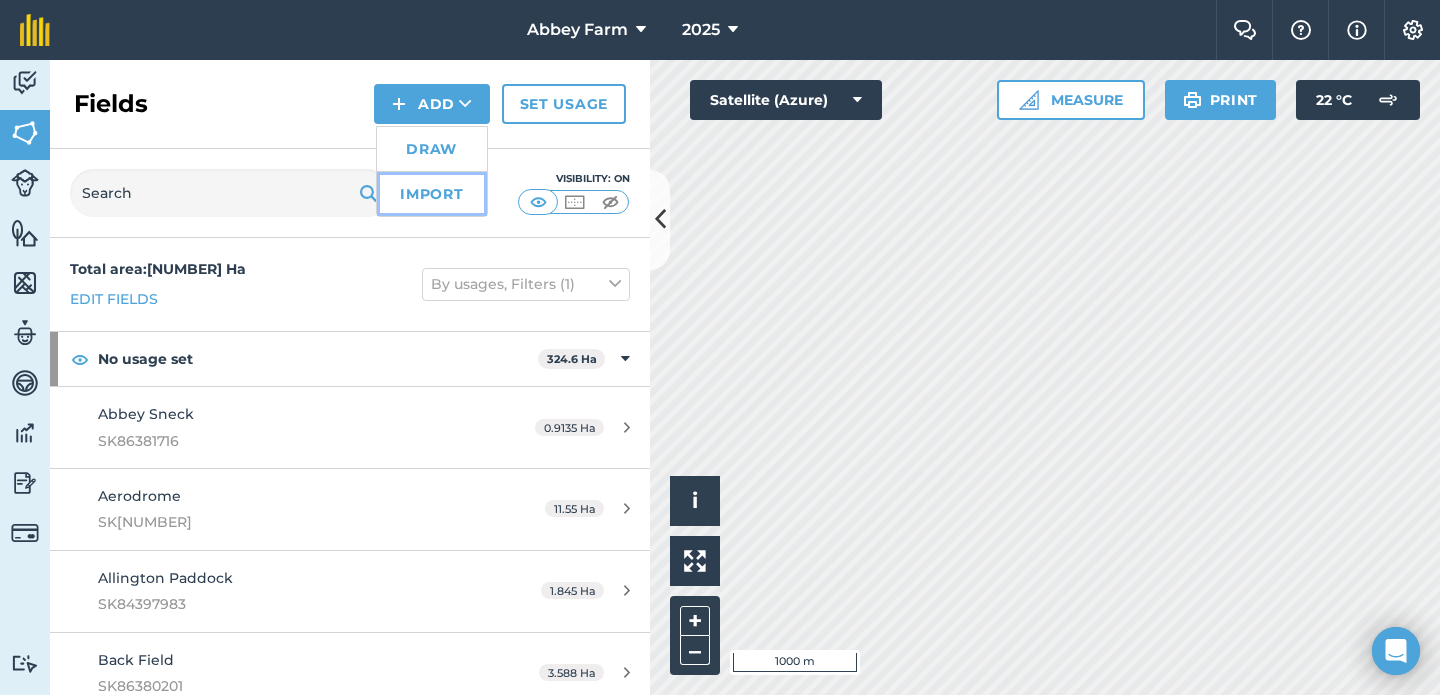 click on "Import" at bounding box center (432, 194) 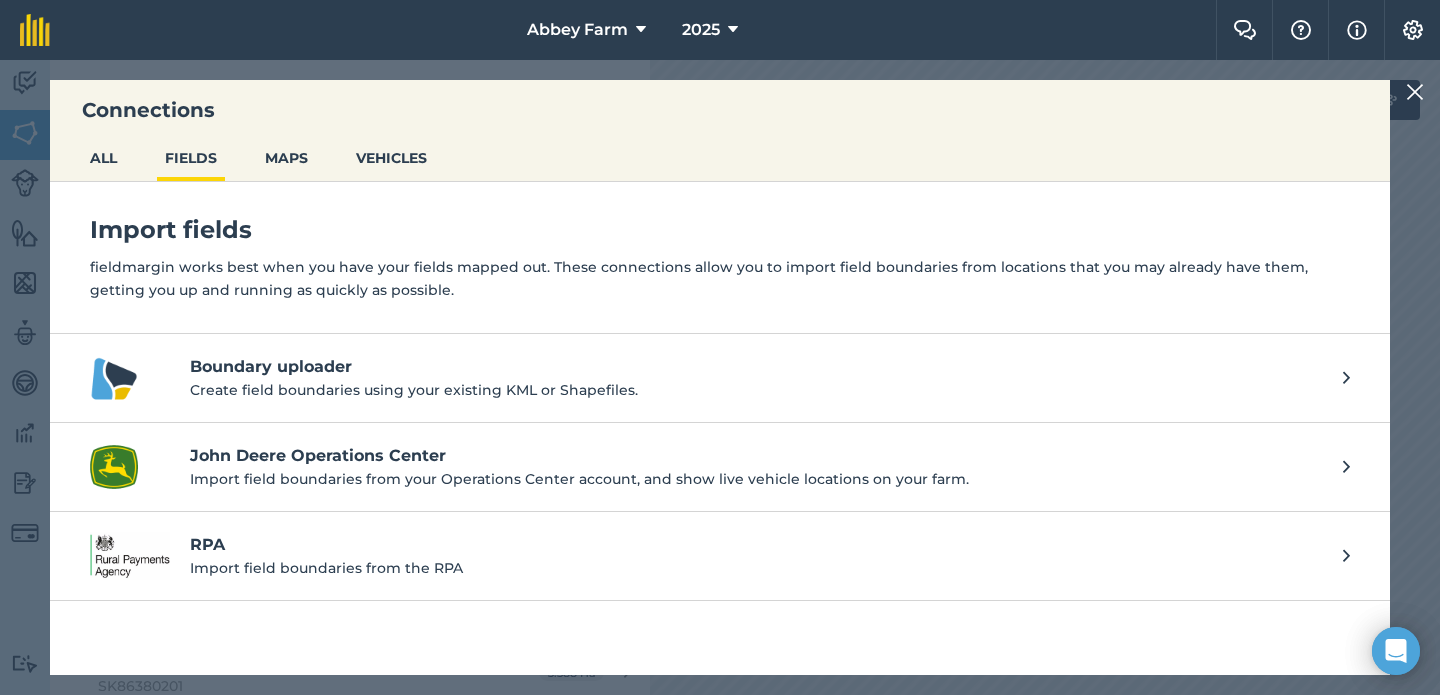 click on "Boundary uploader" at bounding box center [756, 367] 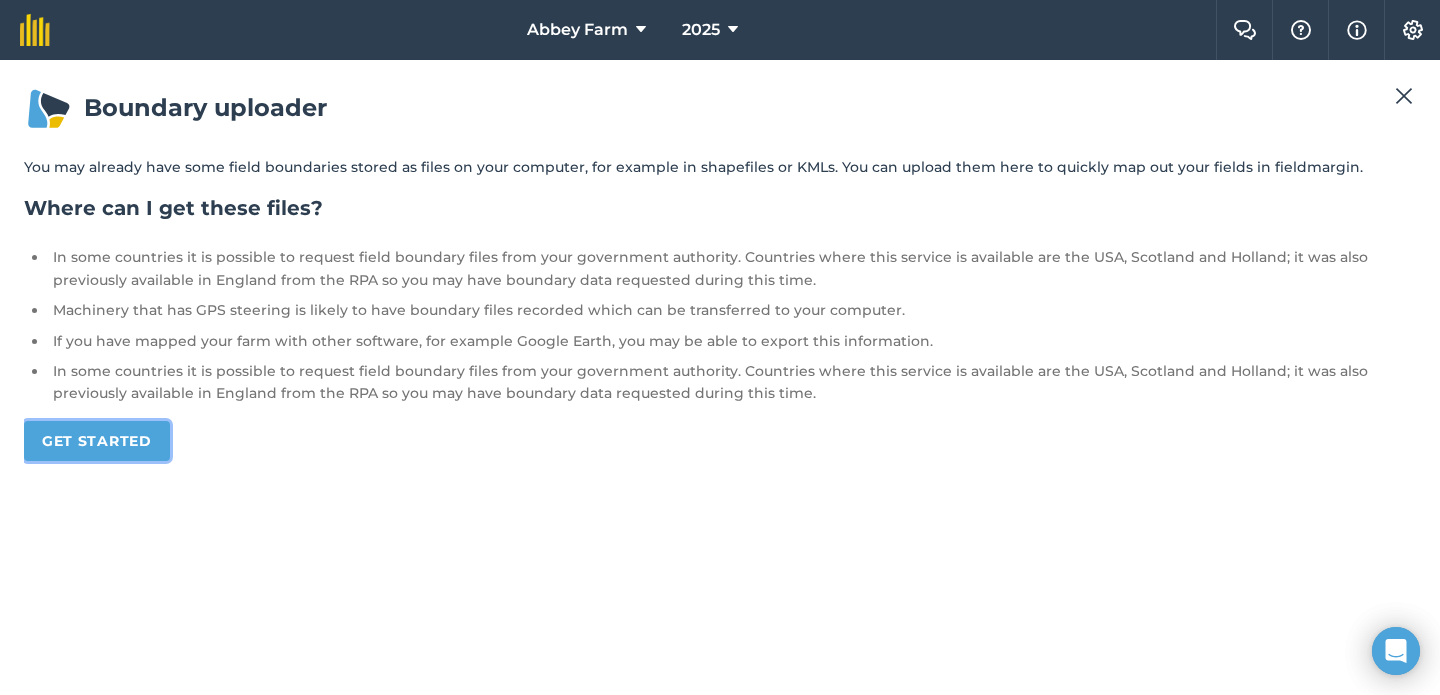 click on "Get started" at bounding box center (97, 441) 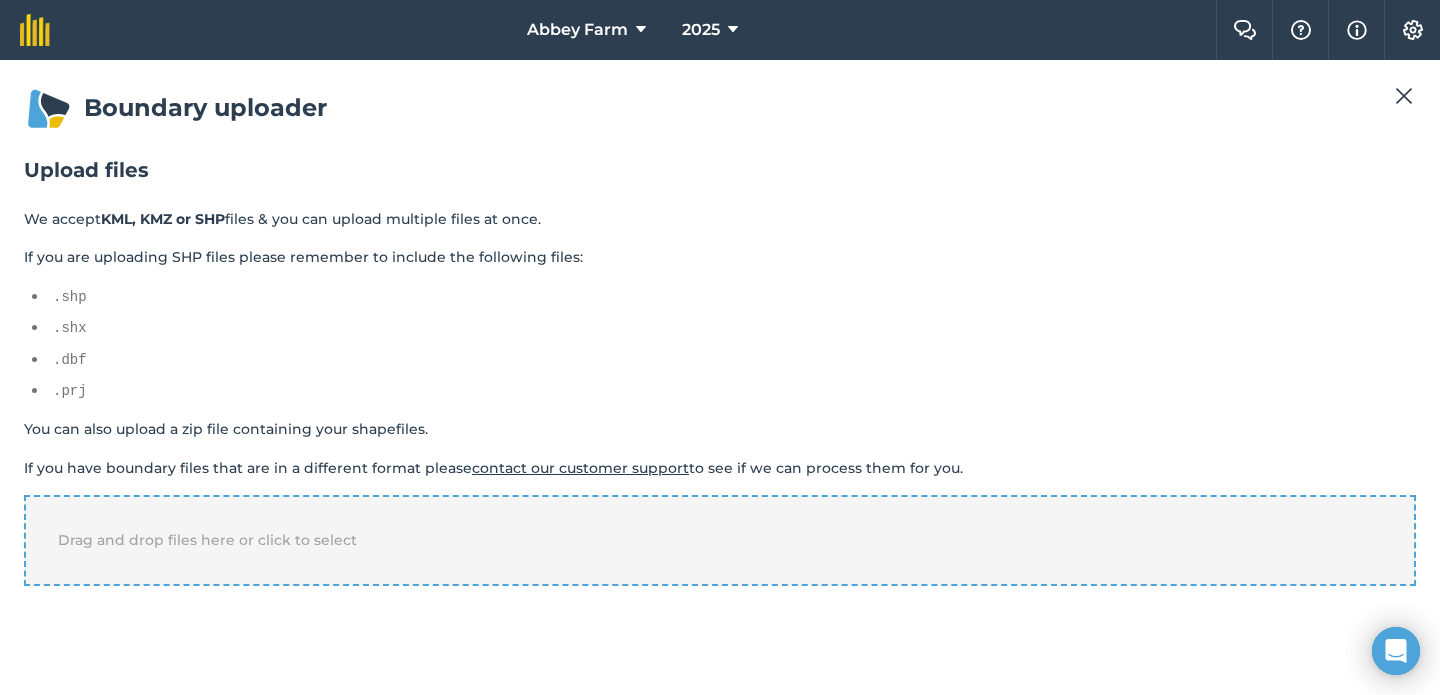 click on "Drag and drop files here or click to select" at bounding box center (207, 540) 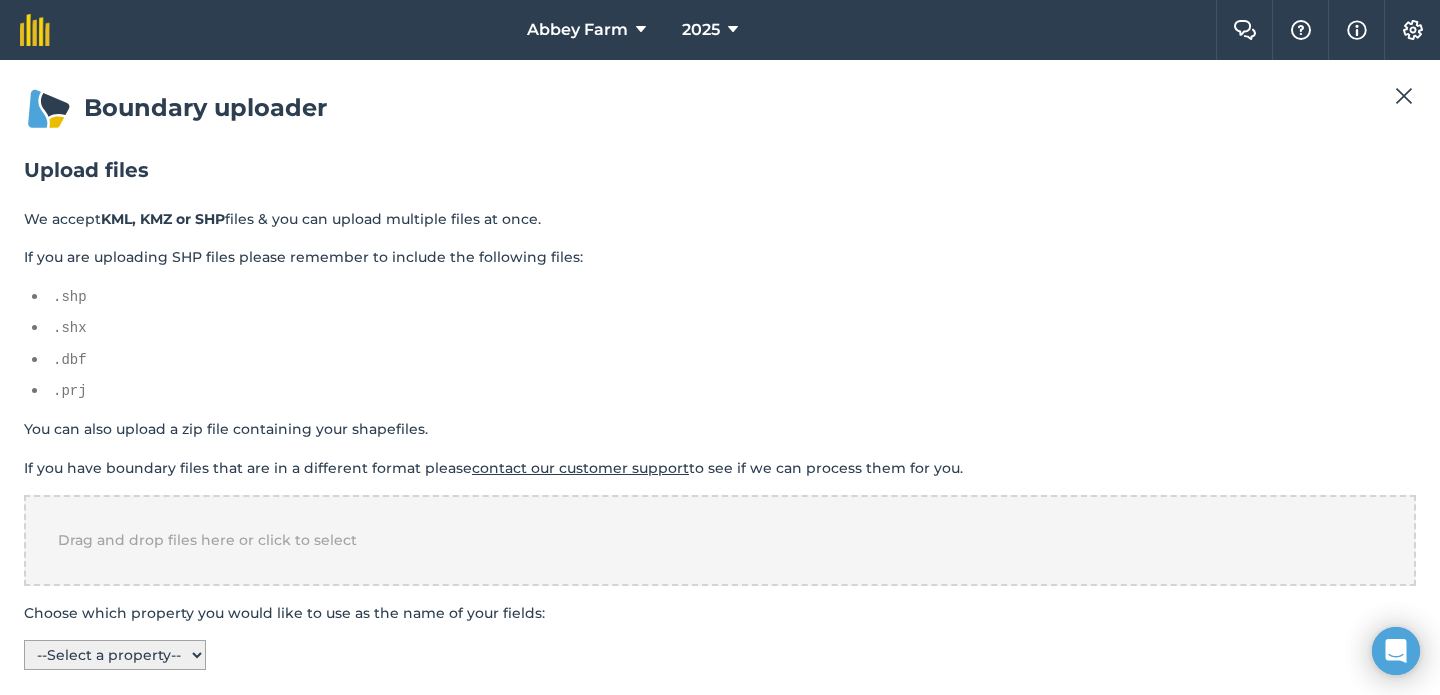 scroll, scrollTop: 12, scrollLeft: 0, axis: vertical 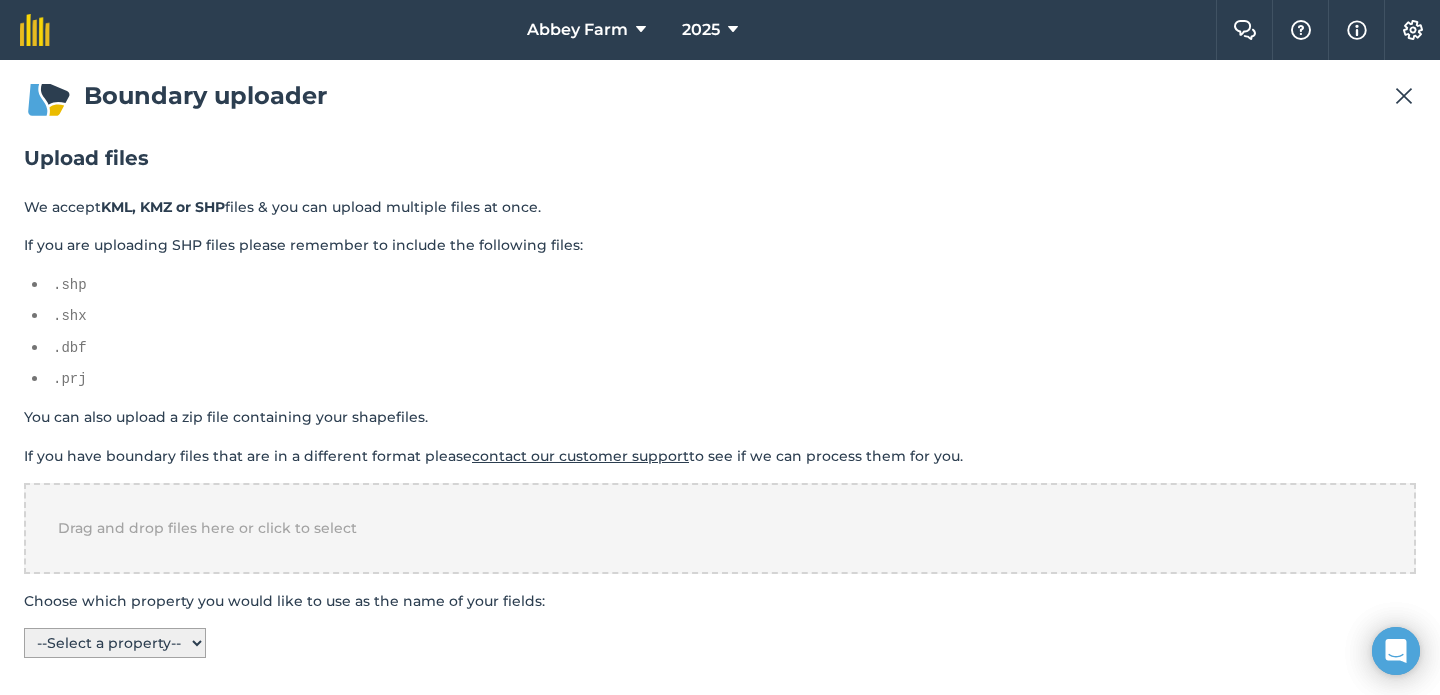 click on "-- Select a property -- F_FAR_FARM FIELD_ID AREA_HA START_DATE LAST_CHANG CREATION_D CROP_GROUP GEO_FID" at bounding box center [115, 643] 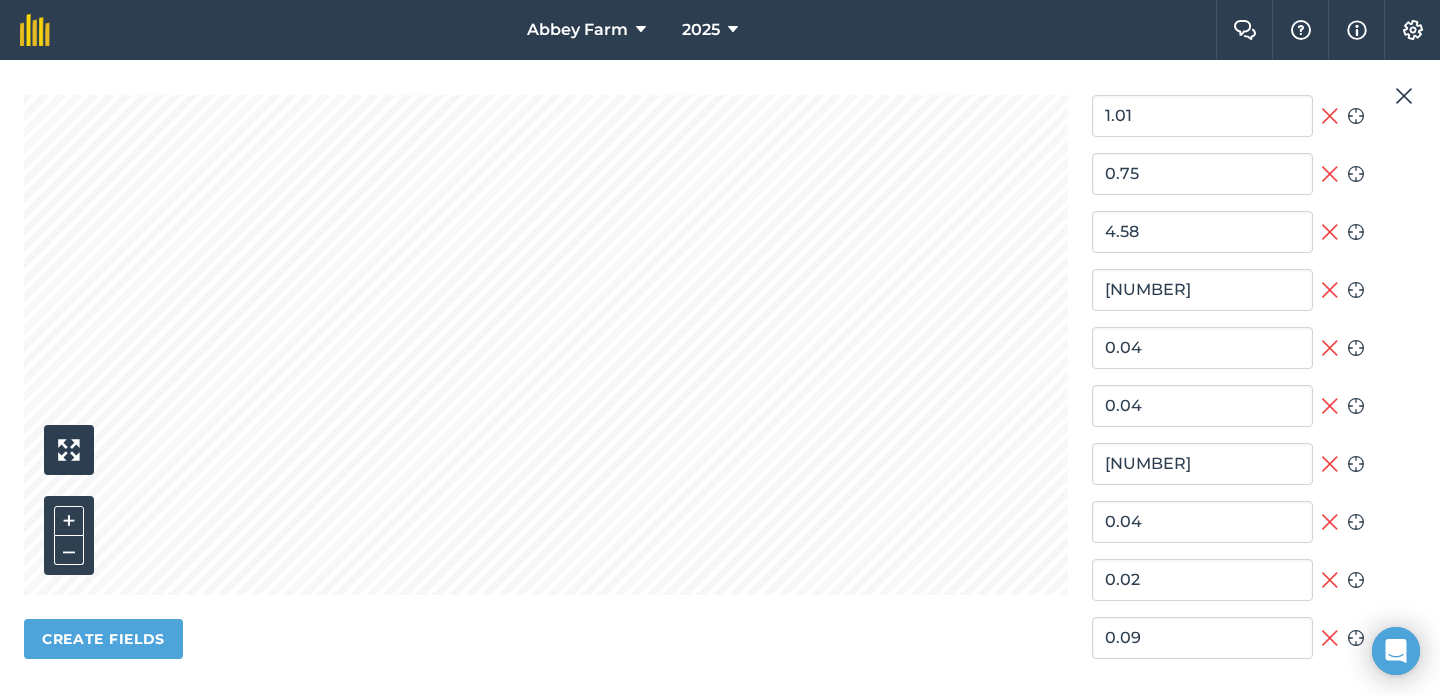 scroll, scrollTop: 587, scrollLeft: 0, axis: vertical 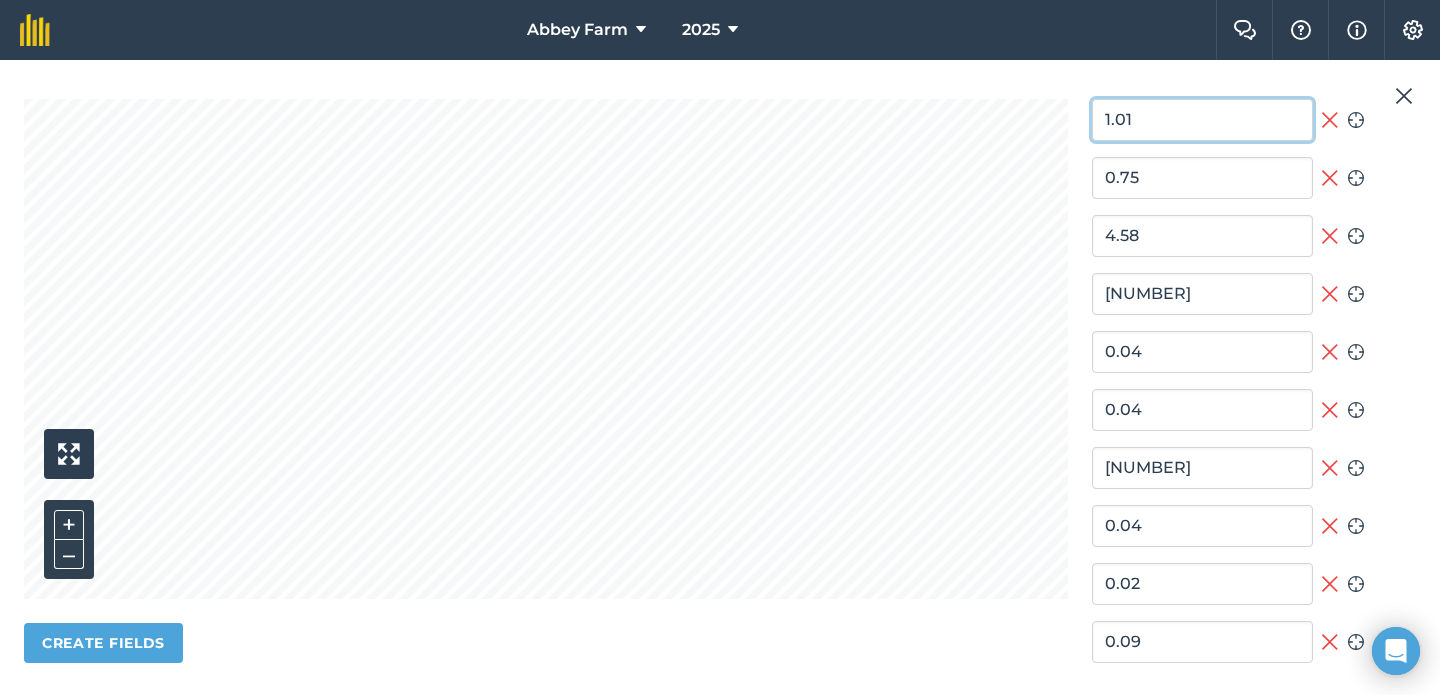 drag, startPoint x: 1095, startPoint y: 116, endPoint x: 1096, endPoint y: 572, distance: 456.0011 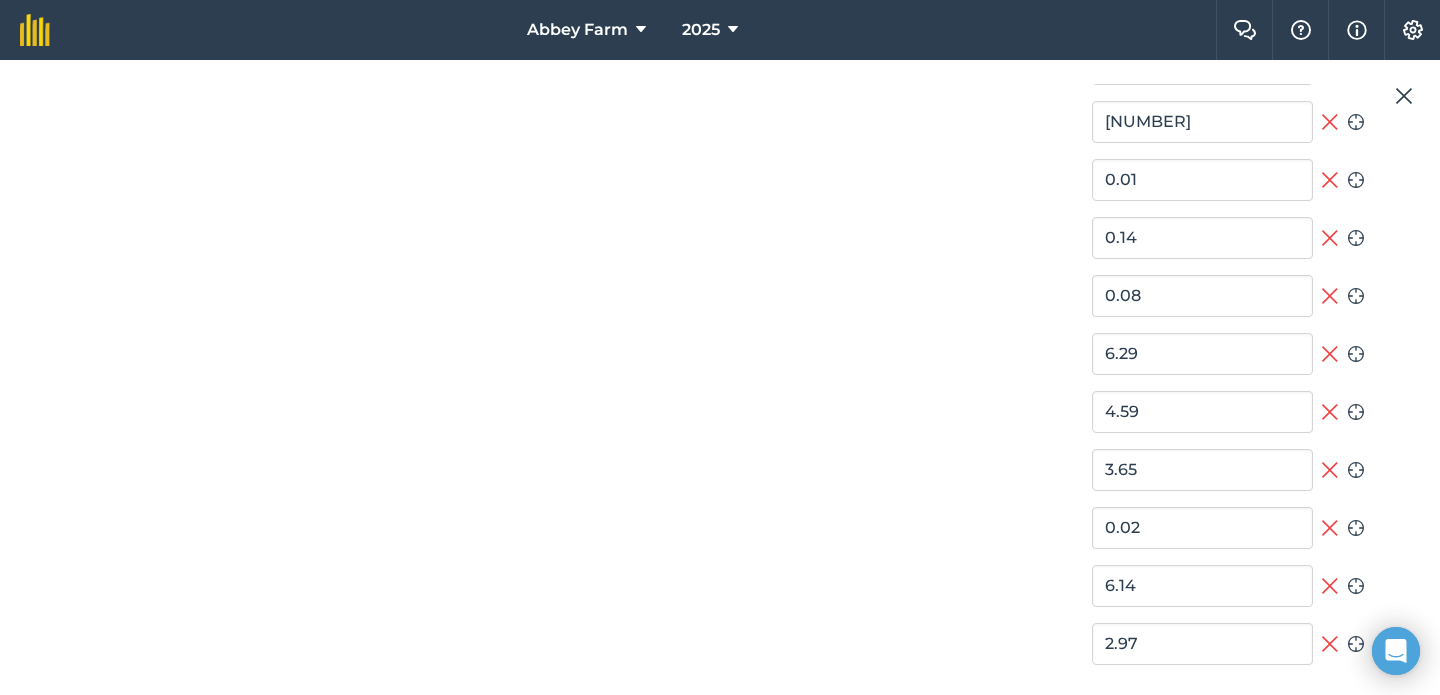 scroll, scrollTop: 2216, scrollLeft: 0, axis: vertical 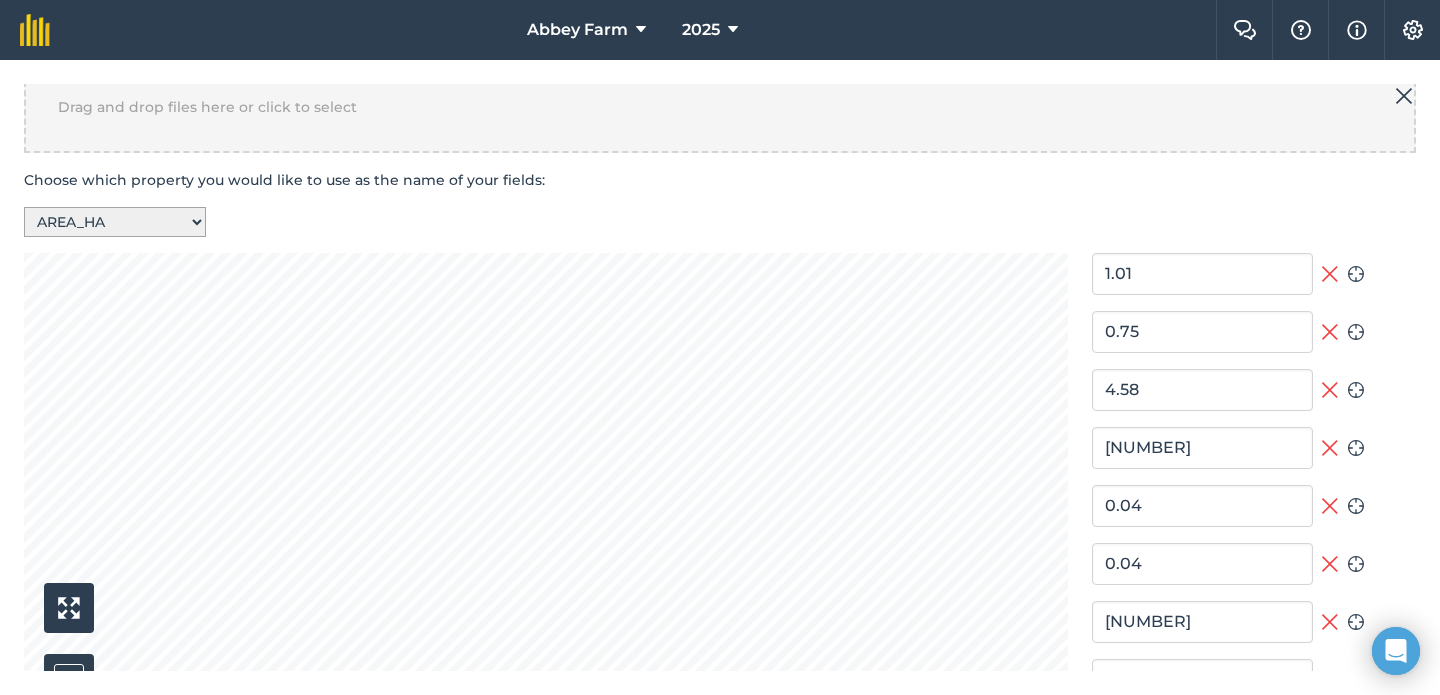 click on "-- Select a property -- F_FAR_FARM FIELD_ID AREA_HA START_DATE LAST_CHANG CREATION_D CROP_GROUP GEO_FID" at bounding box center [115, 222] 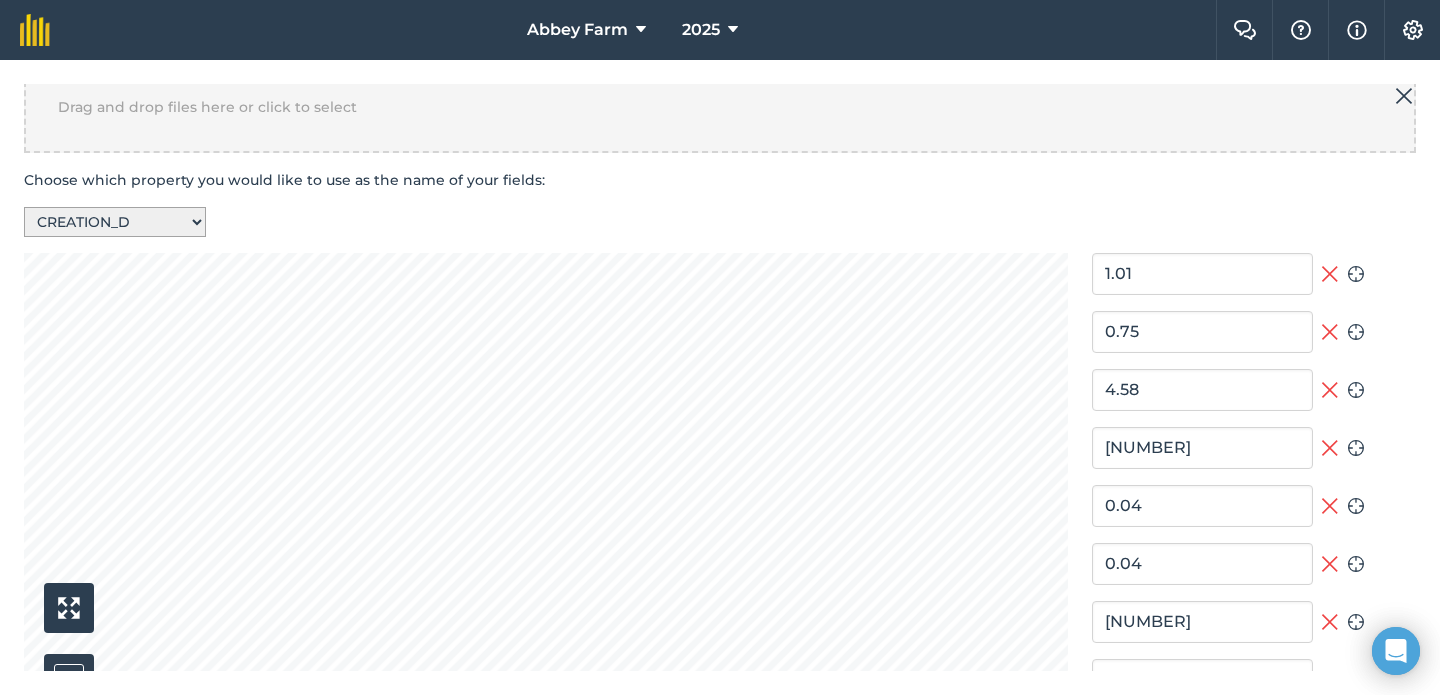 type on "[DATE]" 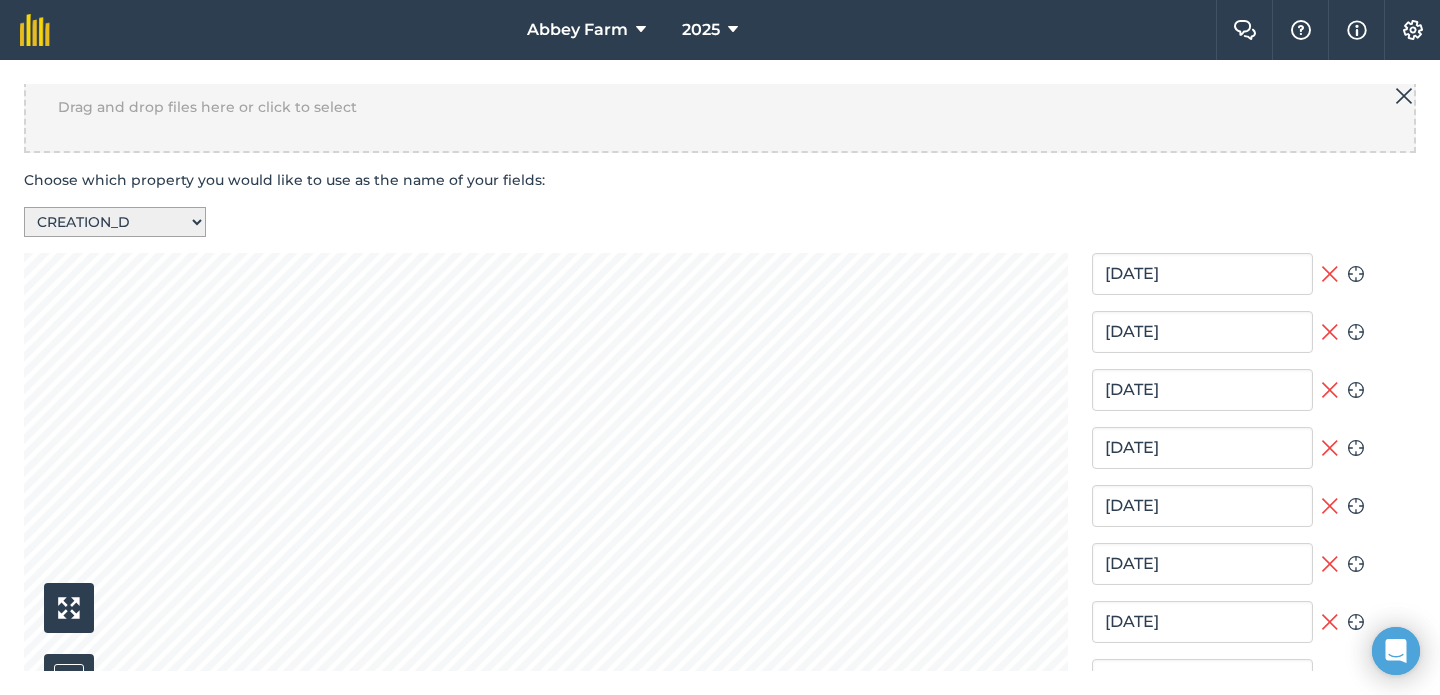 click on "-- Select a property -- F_FAR_FARM FIELD_ID AREA_HA START_DATE LAST_CHANG CREATION_D CROP_GROUP GEO_FID" at bounding box center [115, 222] 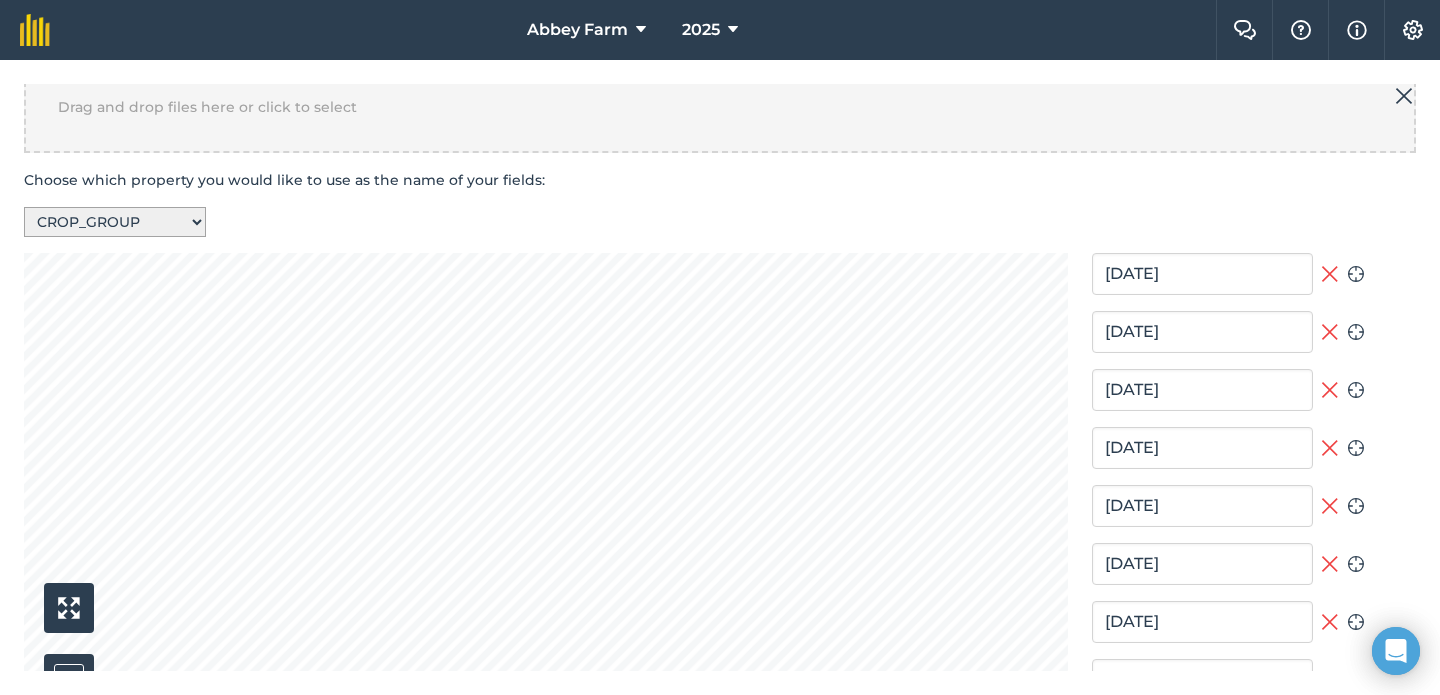 type on "Permanent Grassland" 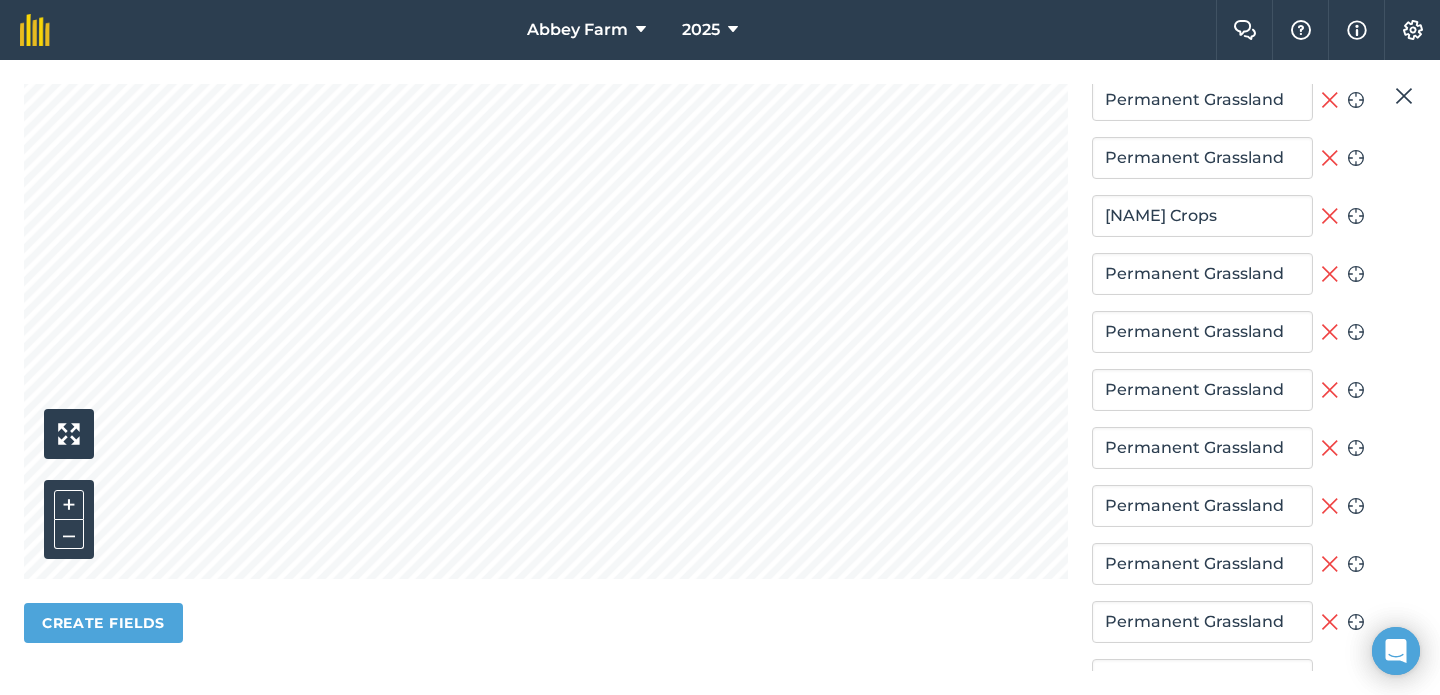 scroll, scrollTop: 747, scrollLeft: 0, axis: vertical 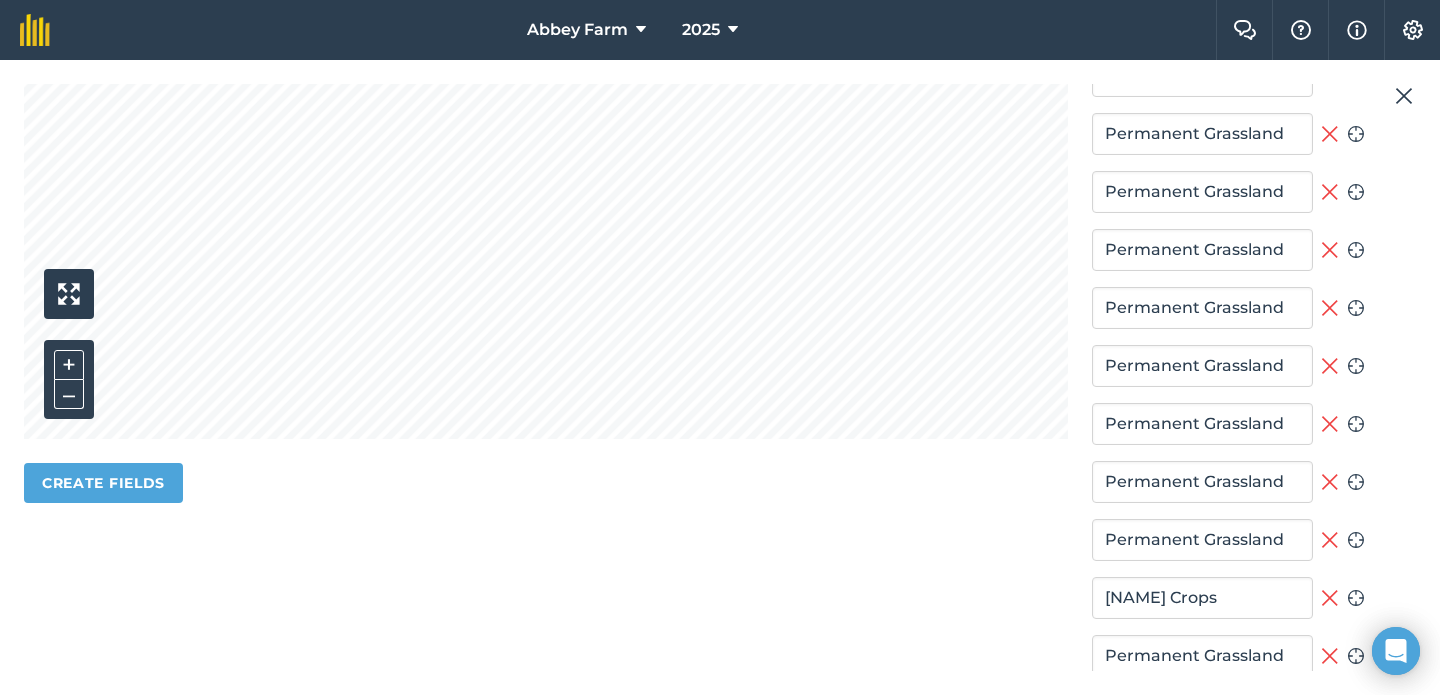click at bounding box center [1404, 96] 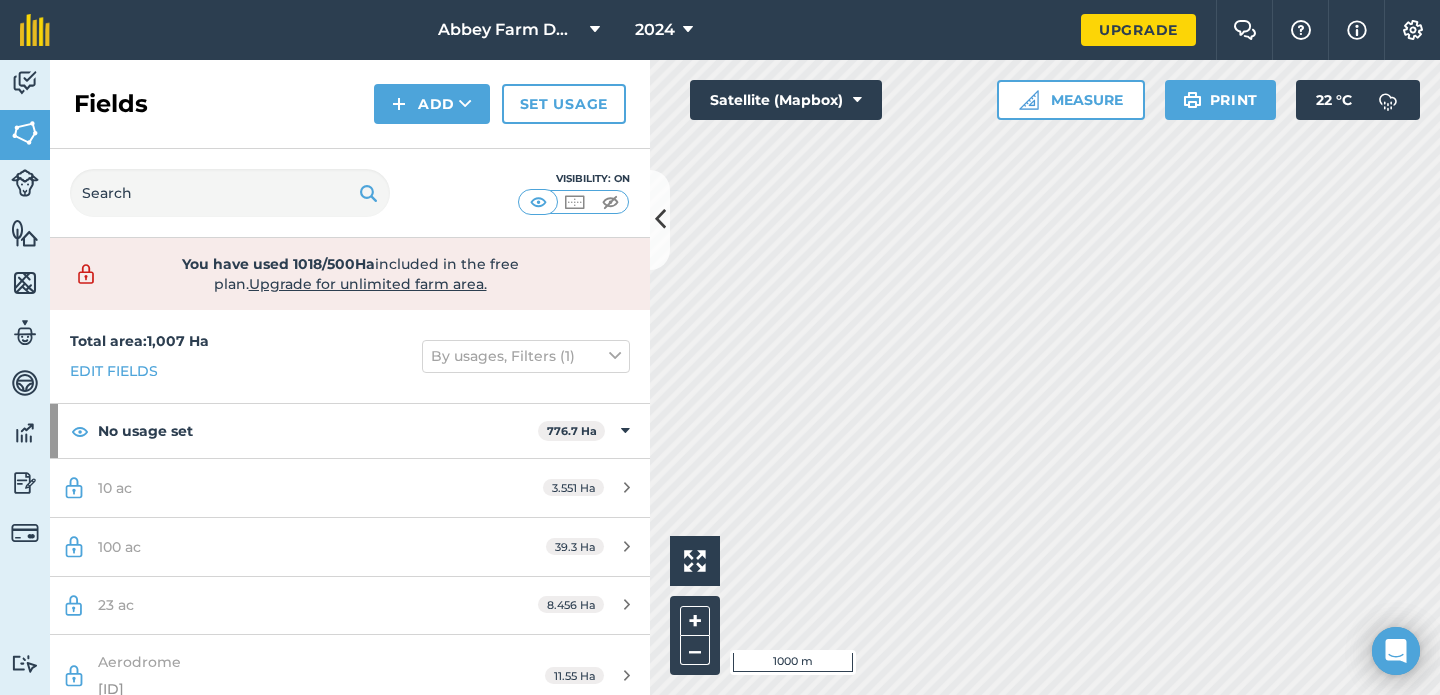 scroll, scrollTop: 0, scrollLeft: 0, axis: both 